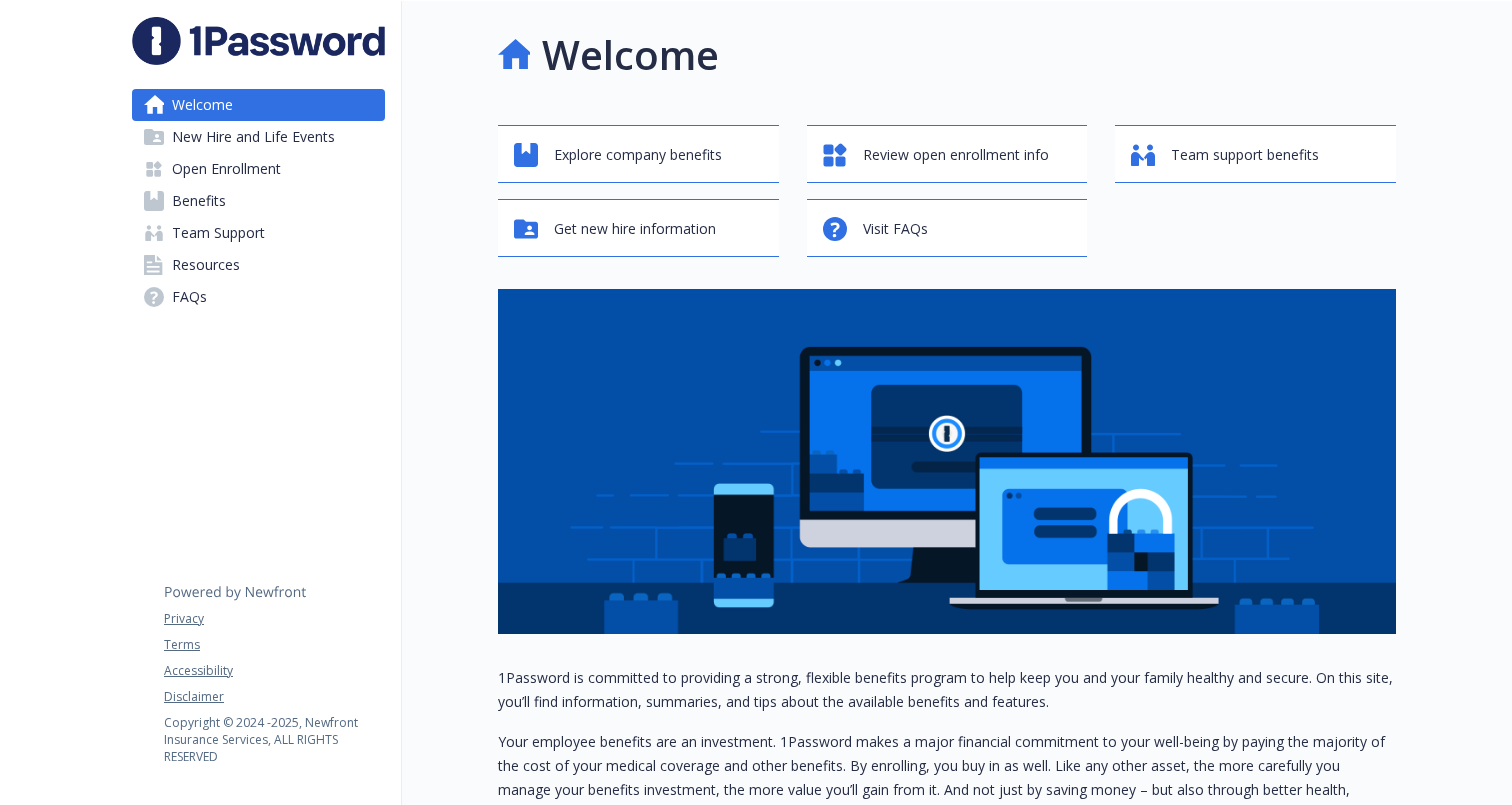 scroll, scrollTop: 0, scrollLeft: 0, axis: both 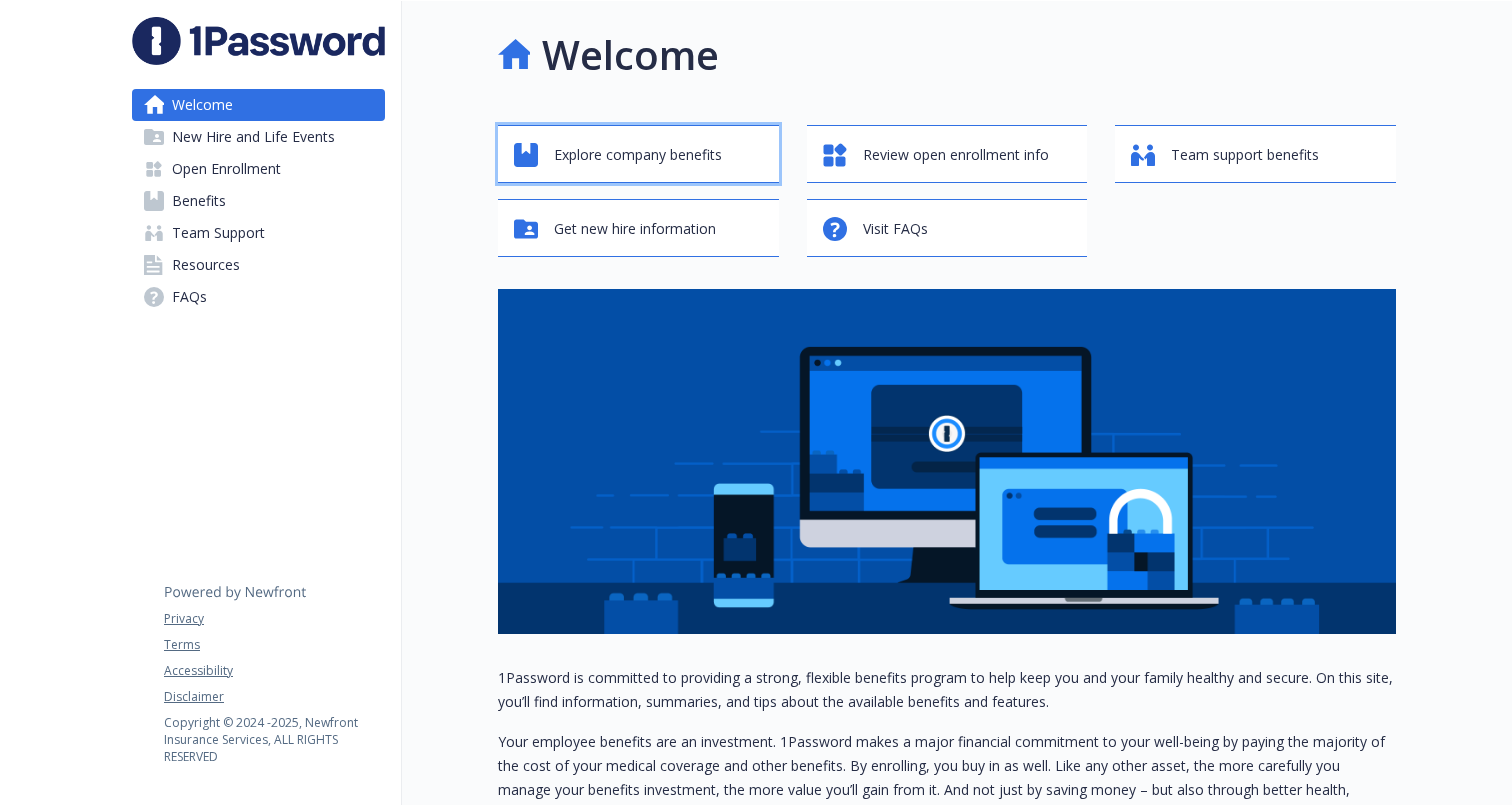 click on "Explore company benefits" at bounding box center (638, 155) 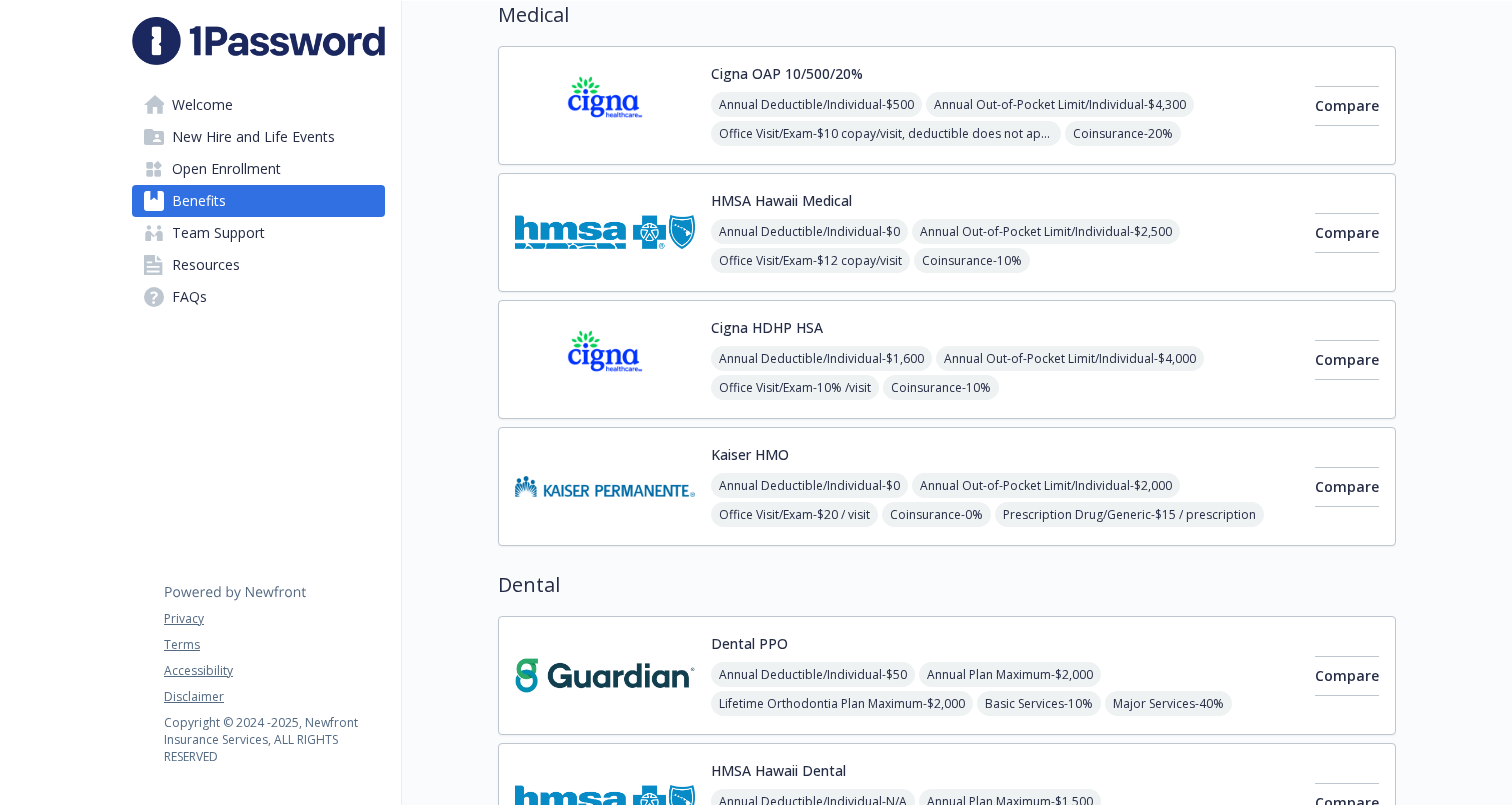scroll, scrollTop: 183, scrollLeft: 0, axis: vertical 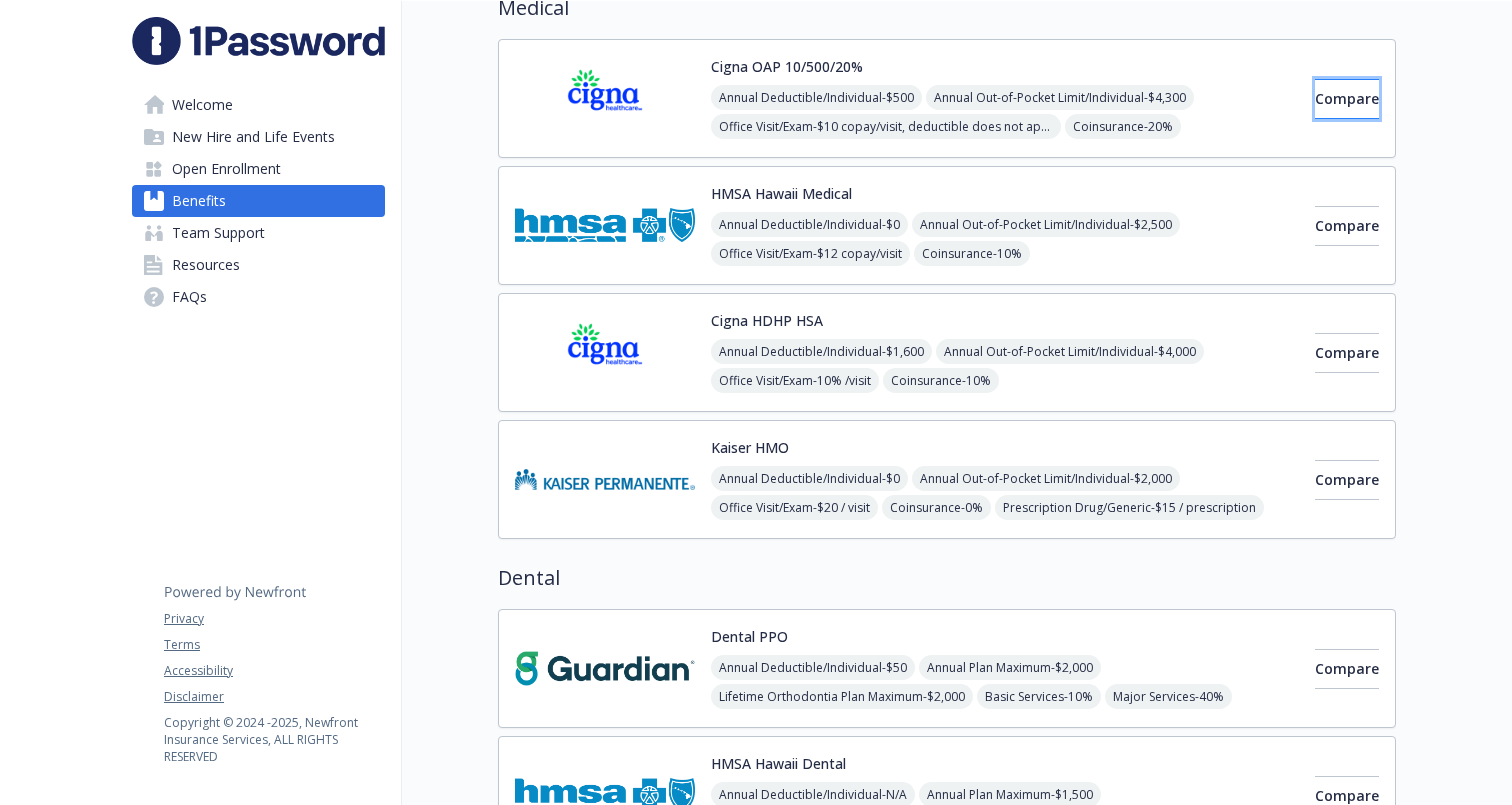 click on "Compare" at bounding box center [1347, 98] 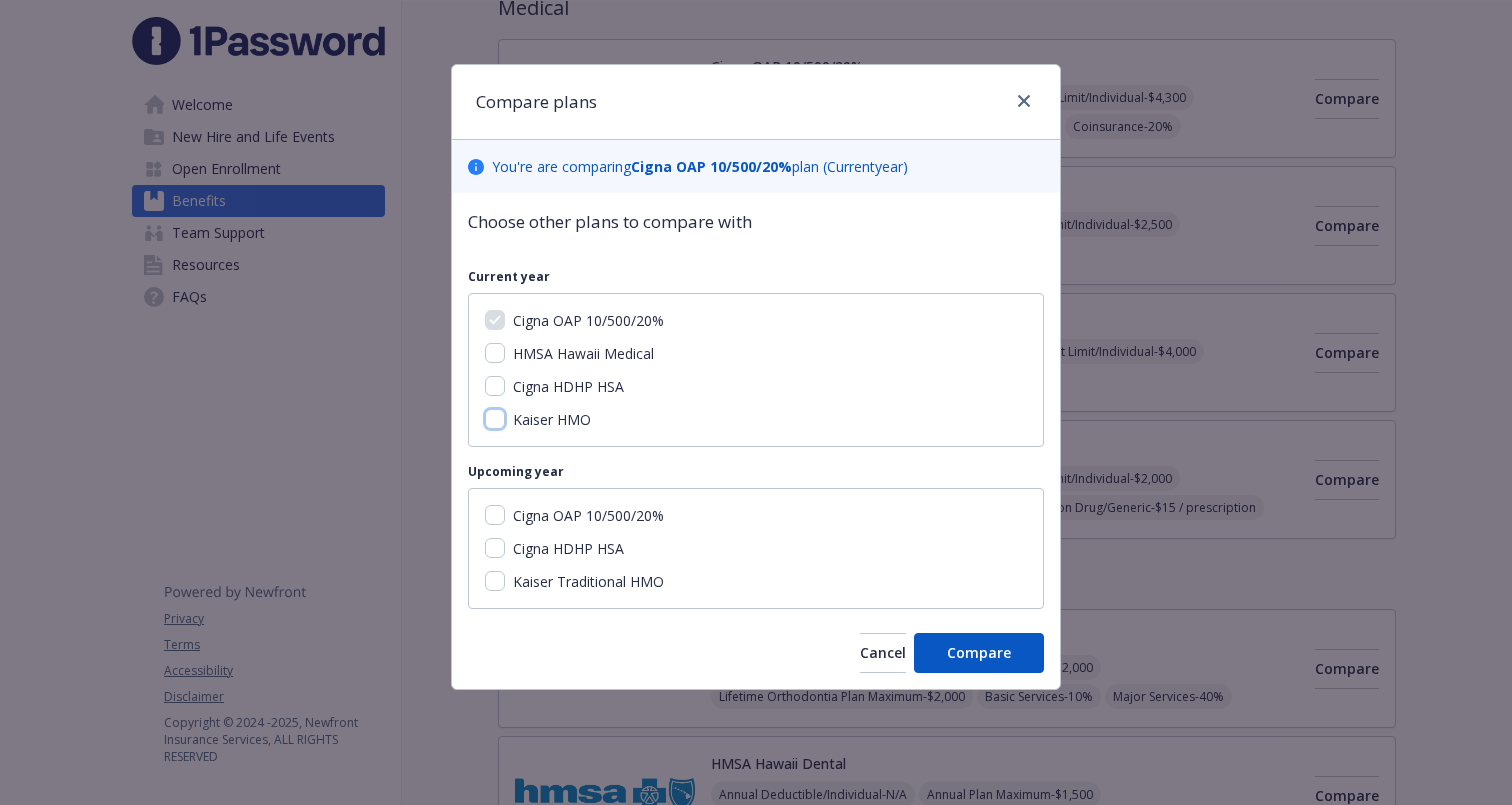 click on "Kaiser HMO" at bounding box center [495, 419] 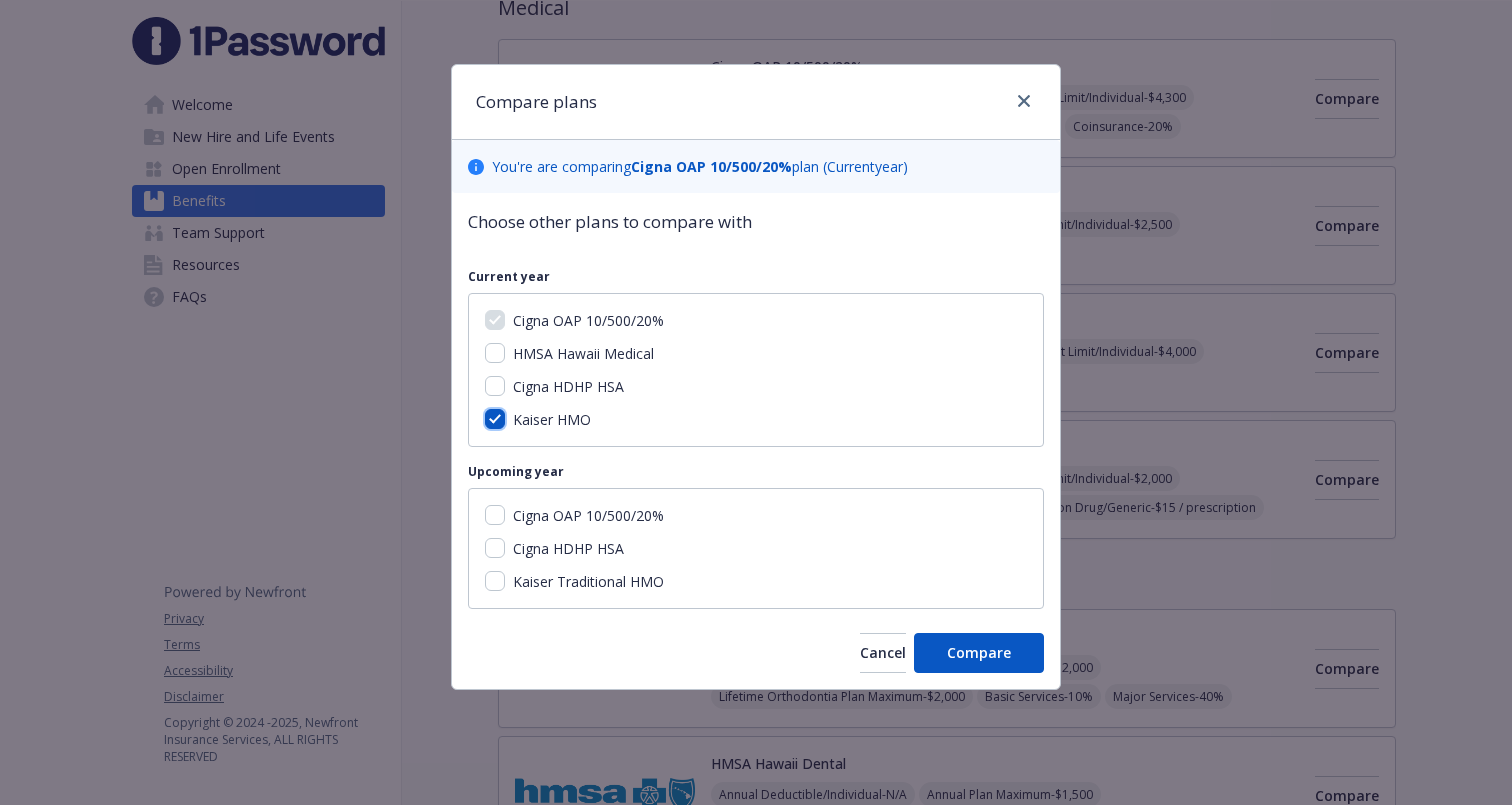 checkbox on "true" 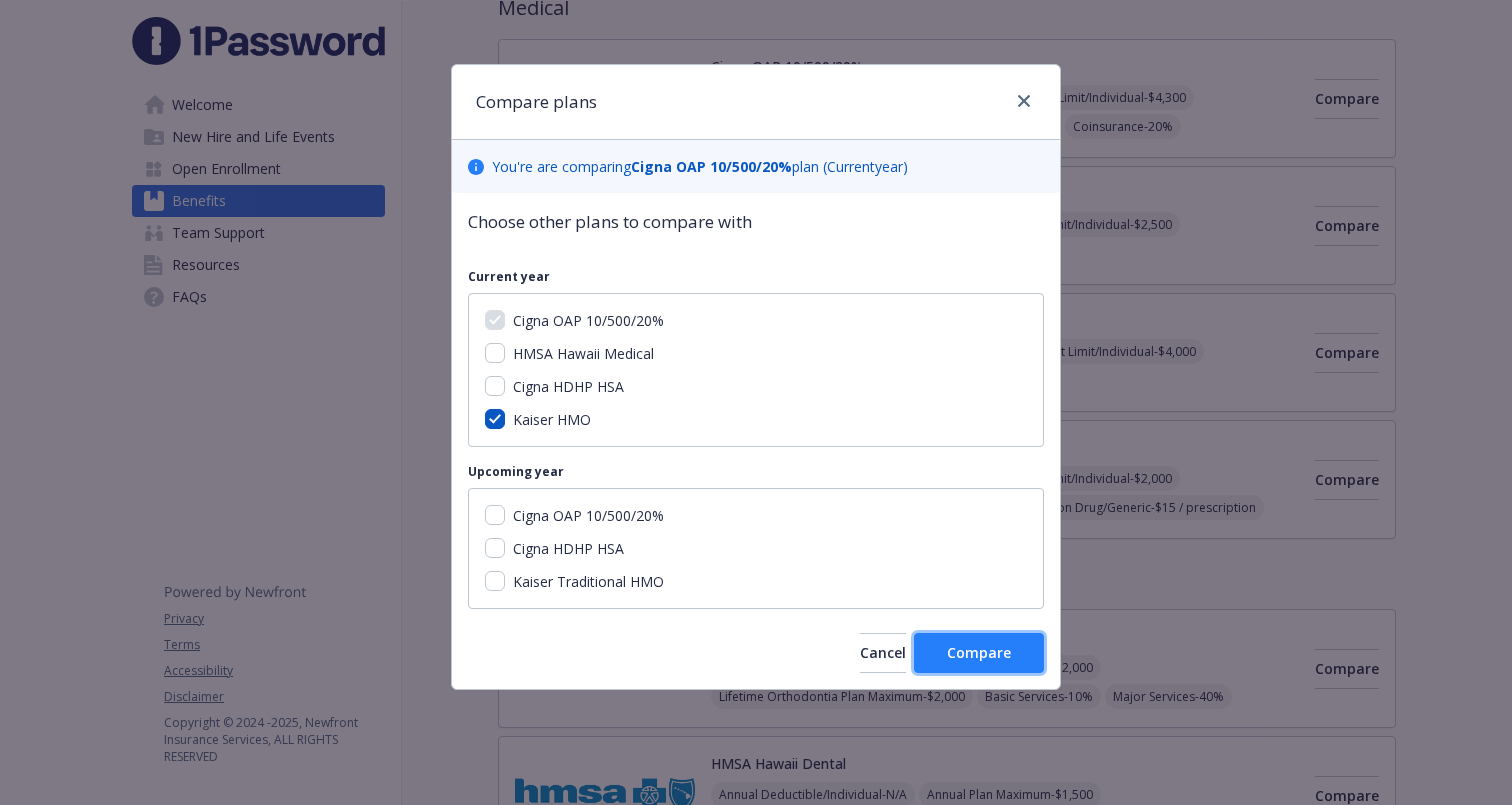 click on "Compare" at bounding box center [979, 653] 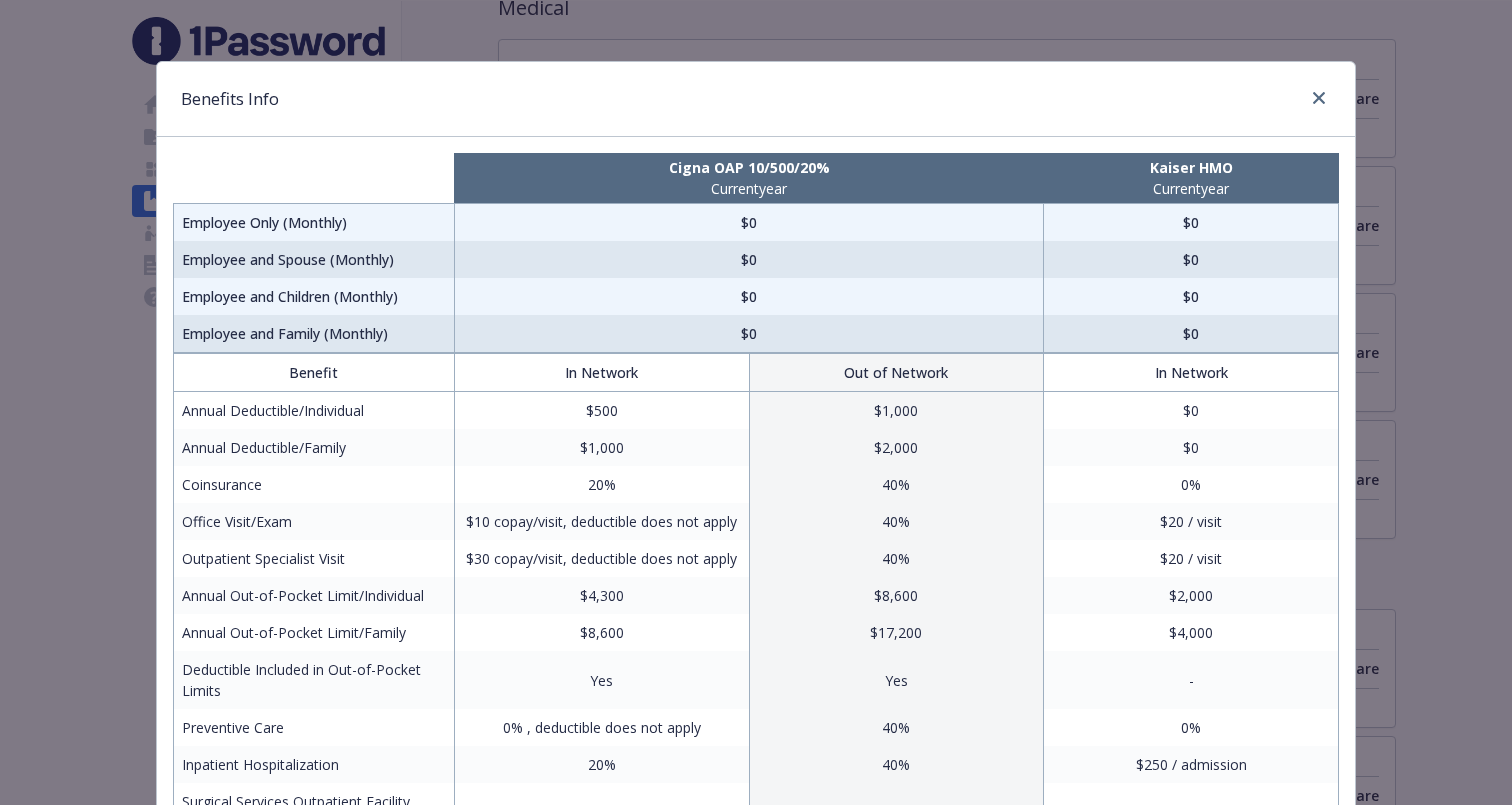 scroll, scrollTop: 0, scrollLeft: 0, axis: both 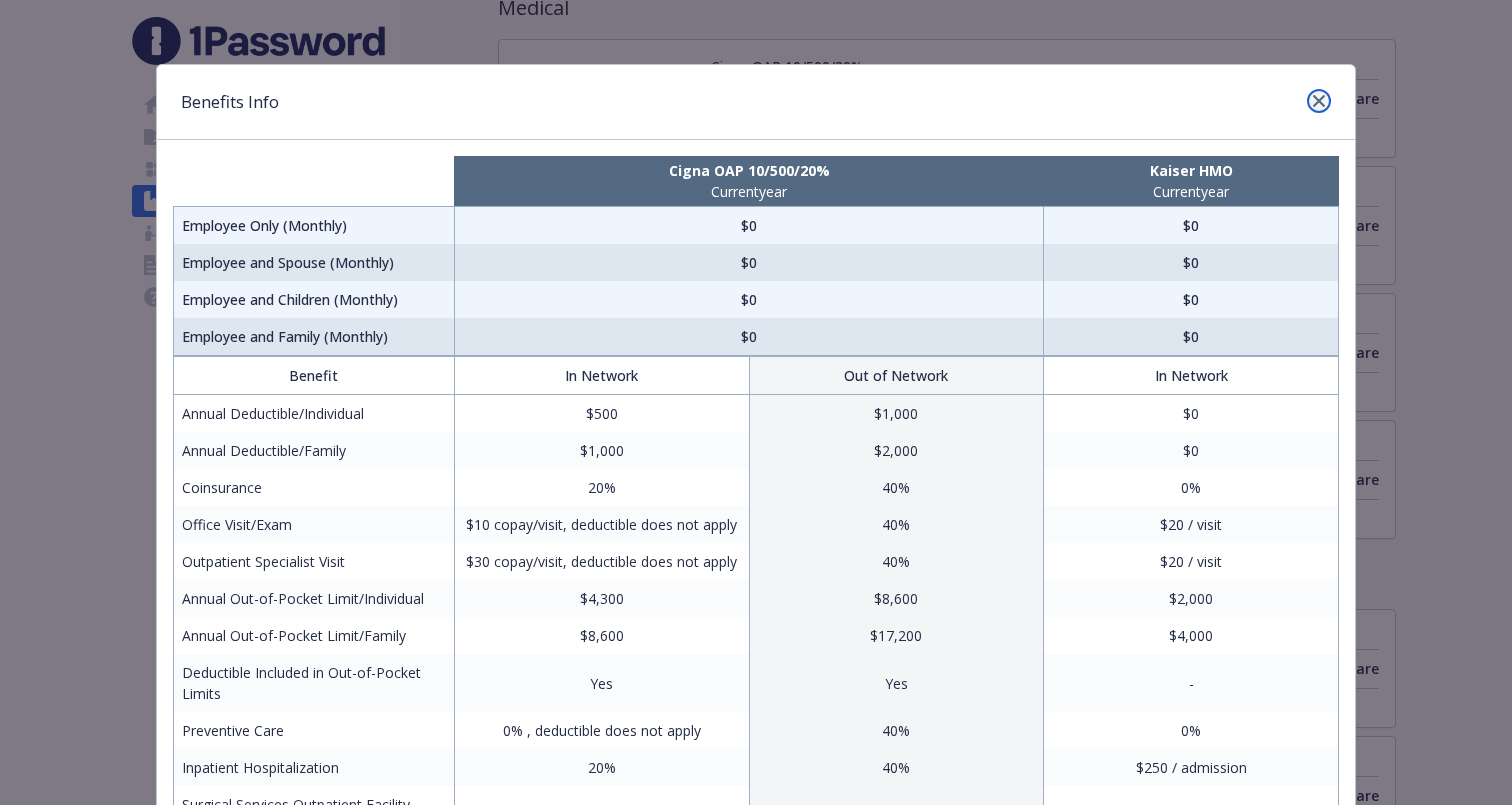 click 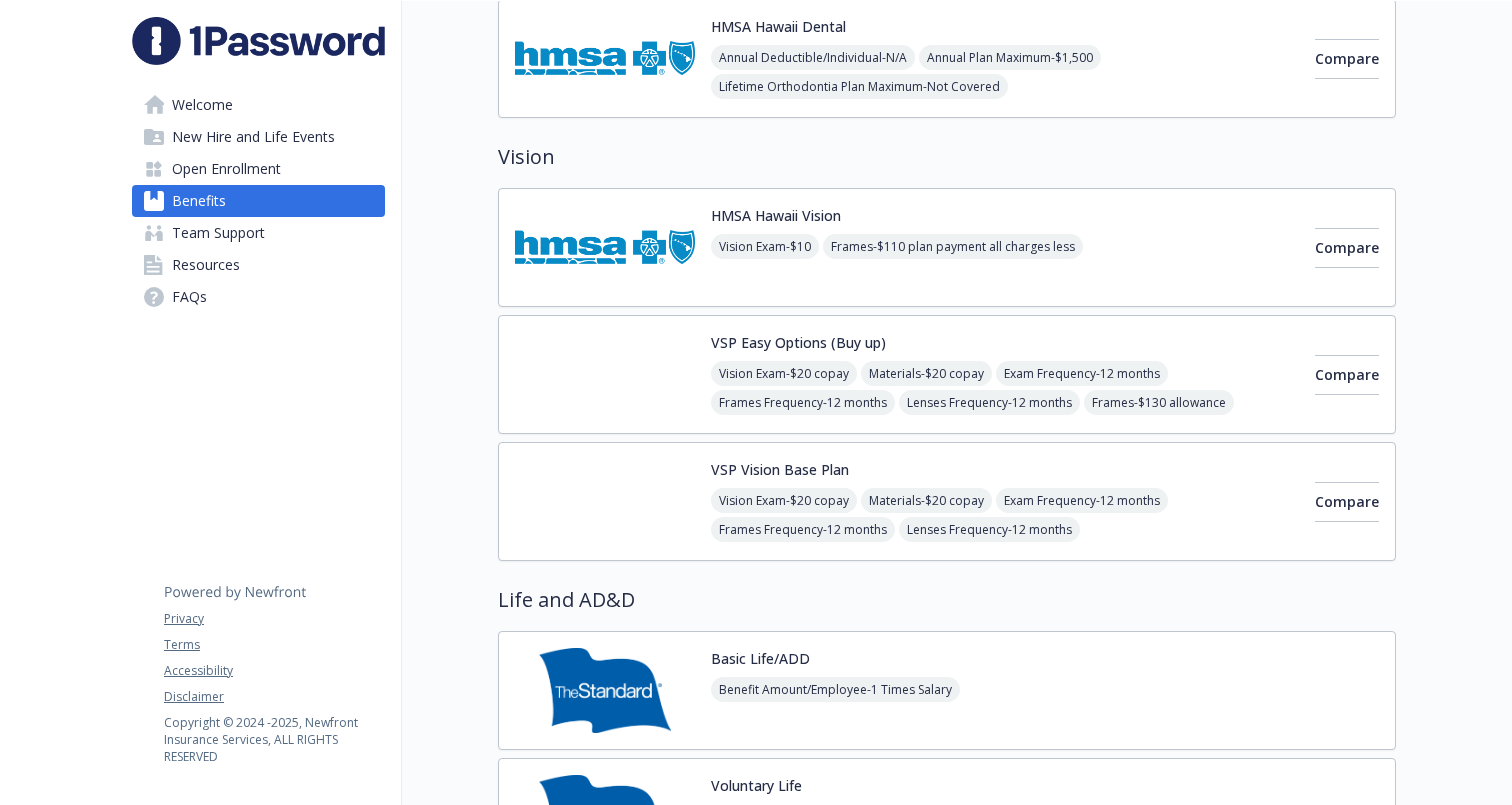 scroll, scrollTop: 921, scrollLeft: 0, axis: vertical 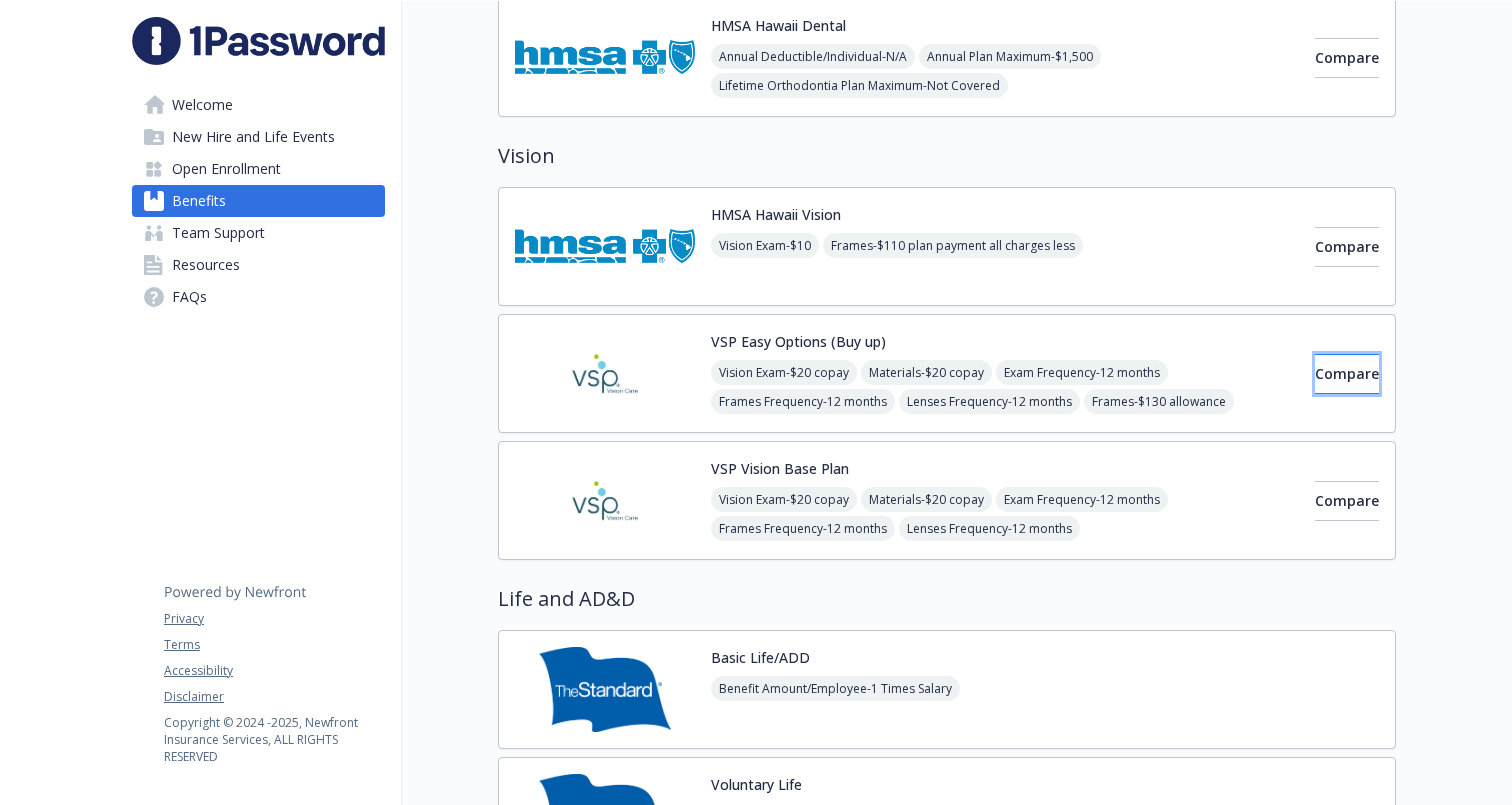 click on "Compare" at bounding box center [1347, 373] 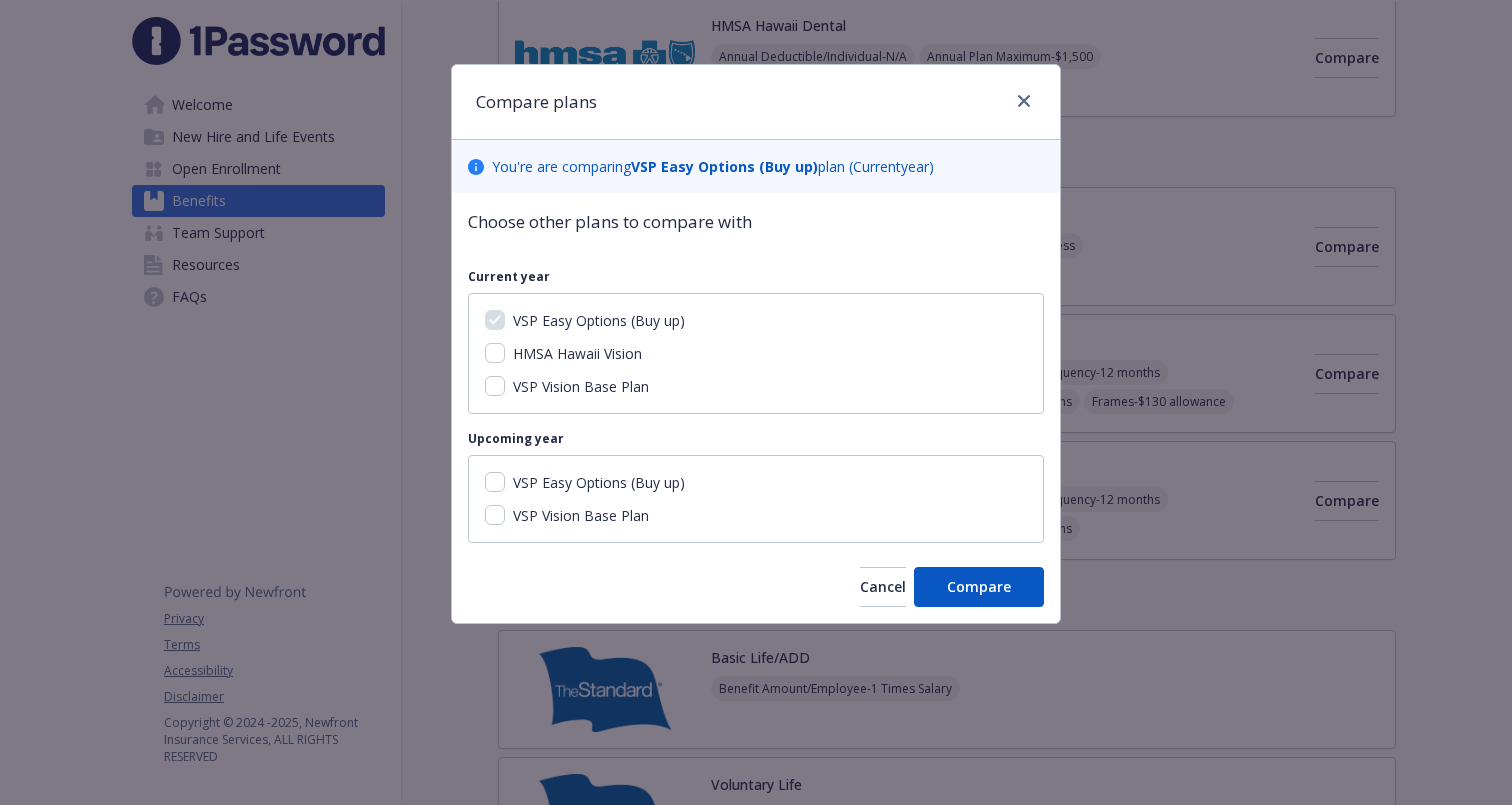 click on "VSP Vision Base Plan" at bounding box center [579, 386] 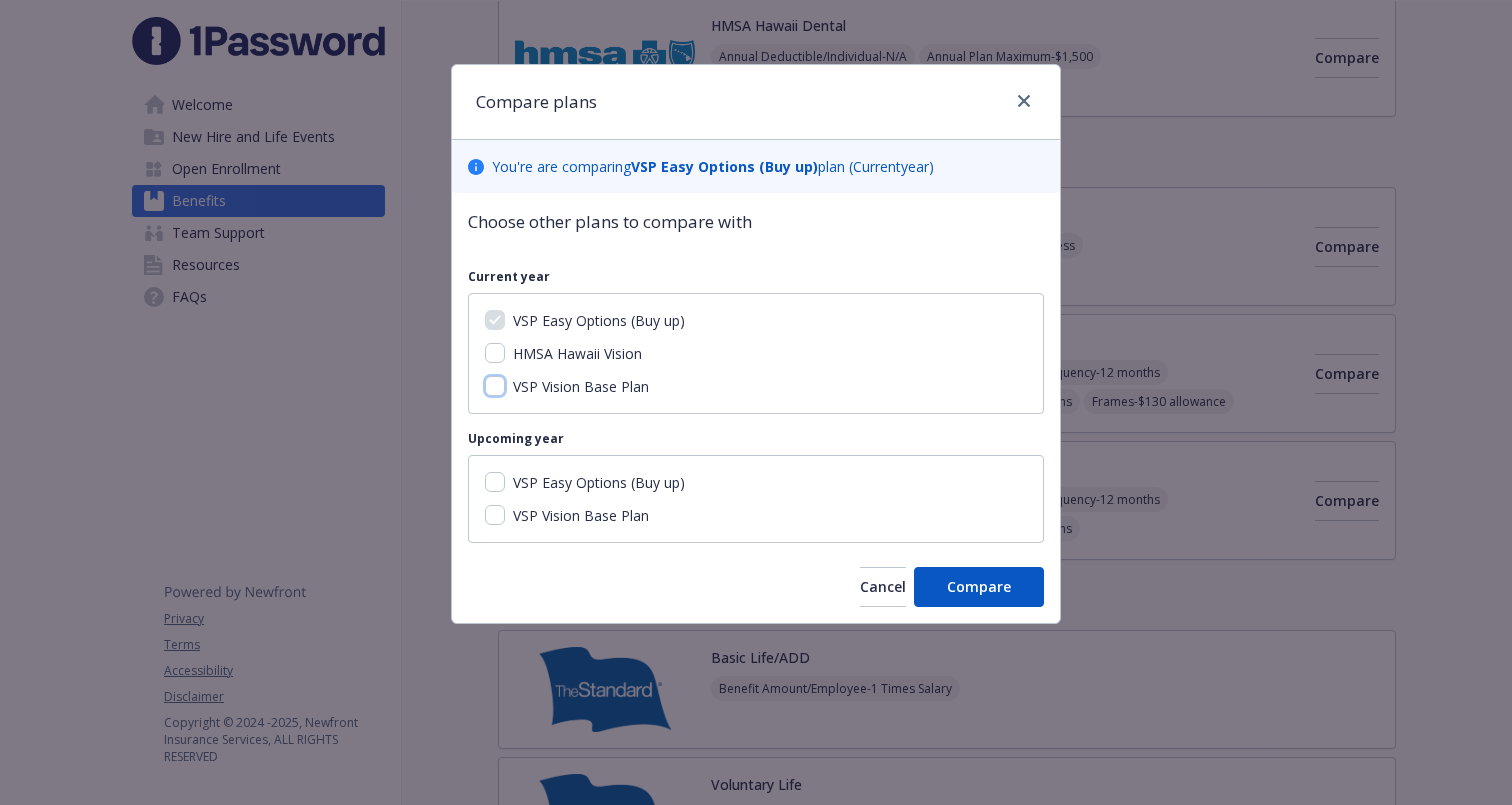 click on "VSP Vision Base Plan" at bounding box center [495, 386] 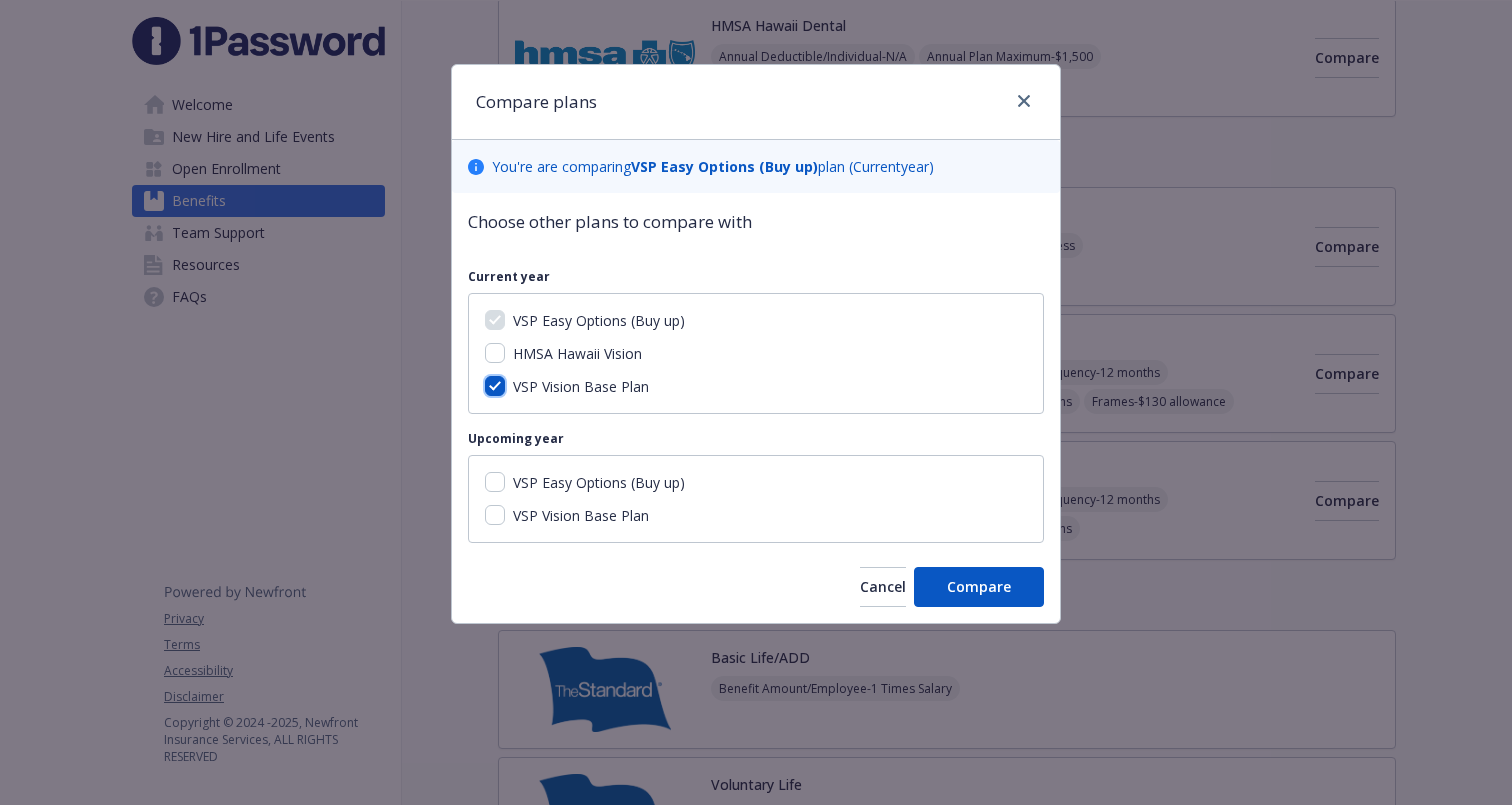 checkbox on "true" 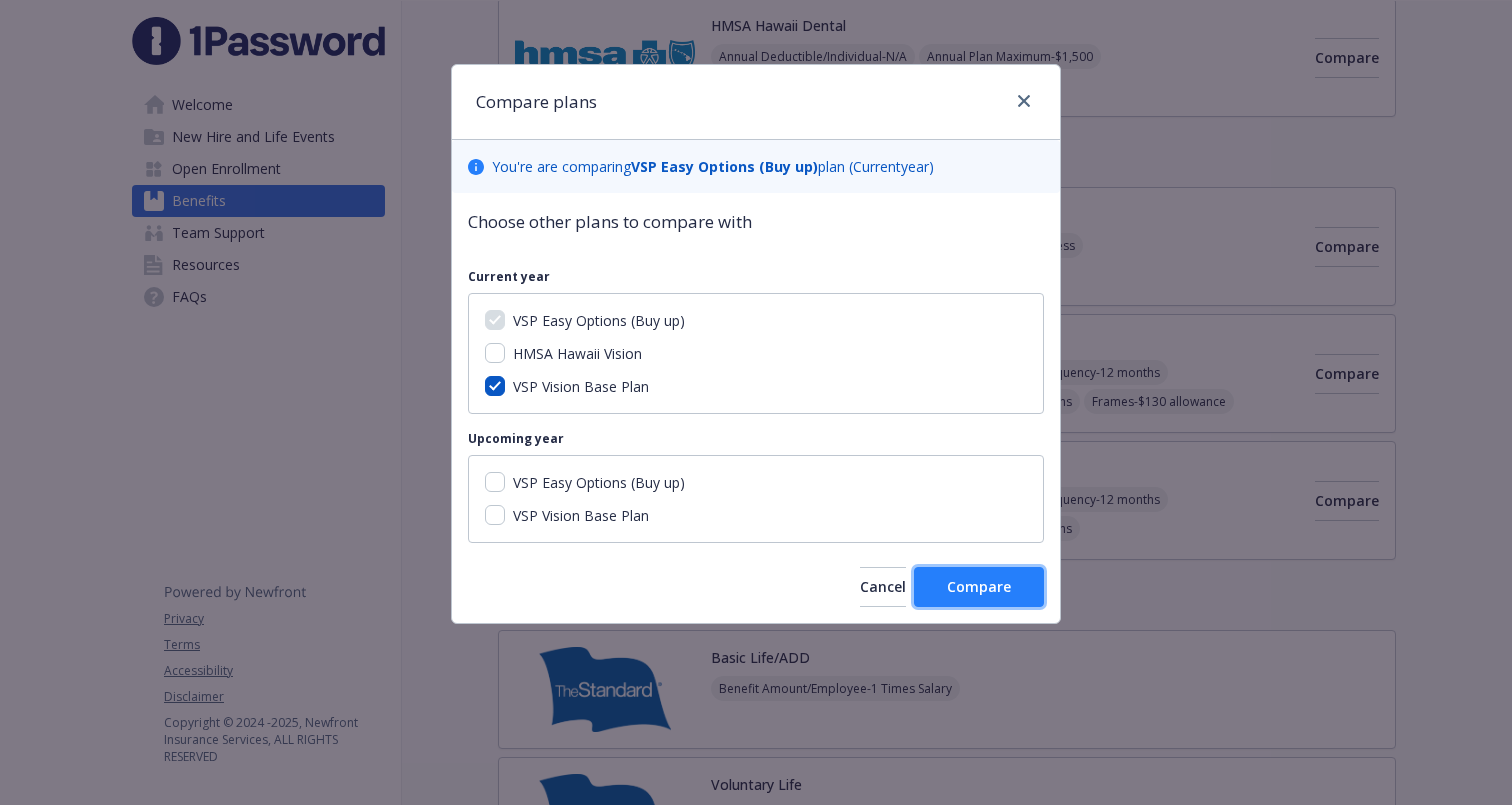 click on "Compare" at bounding box center [979, 586] 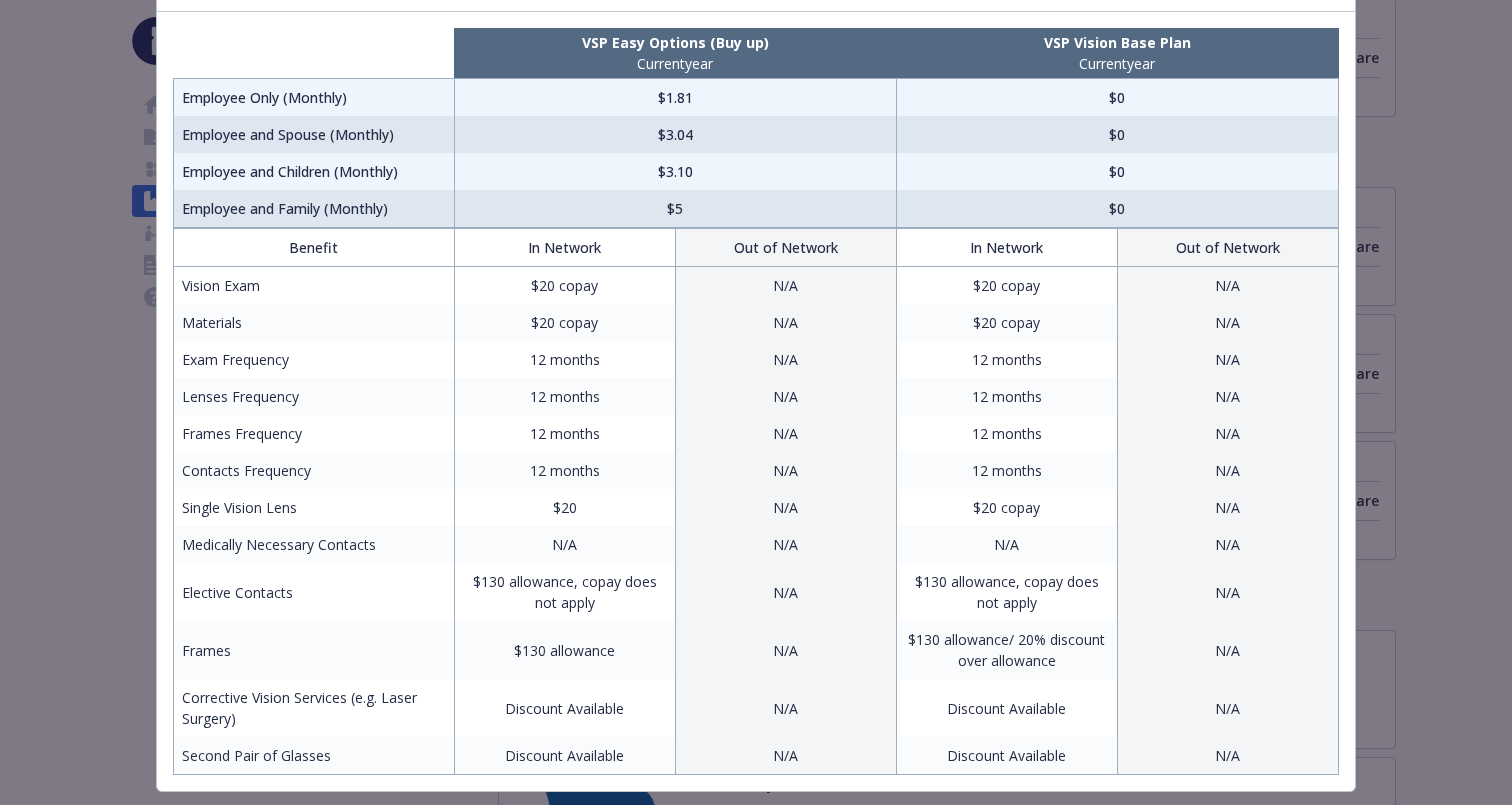 scroll, scrollTop: 126, scrollLeft: 0, axis: vertical 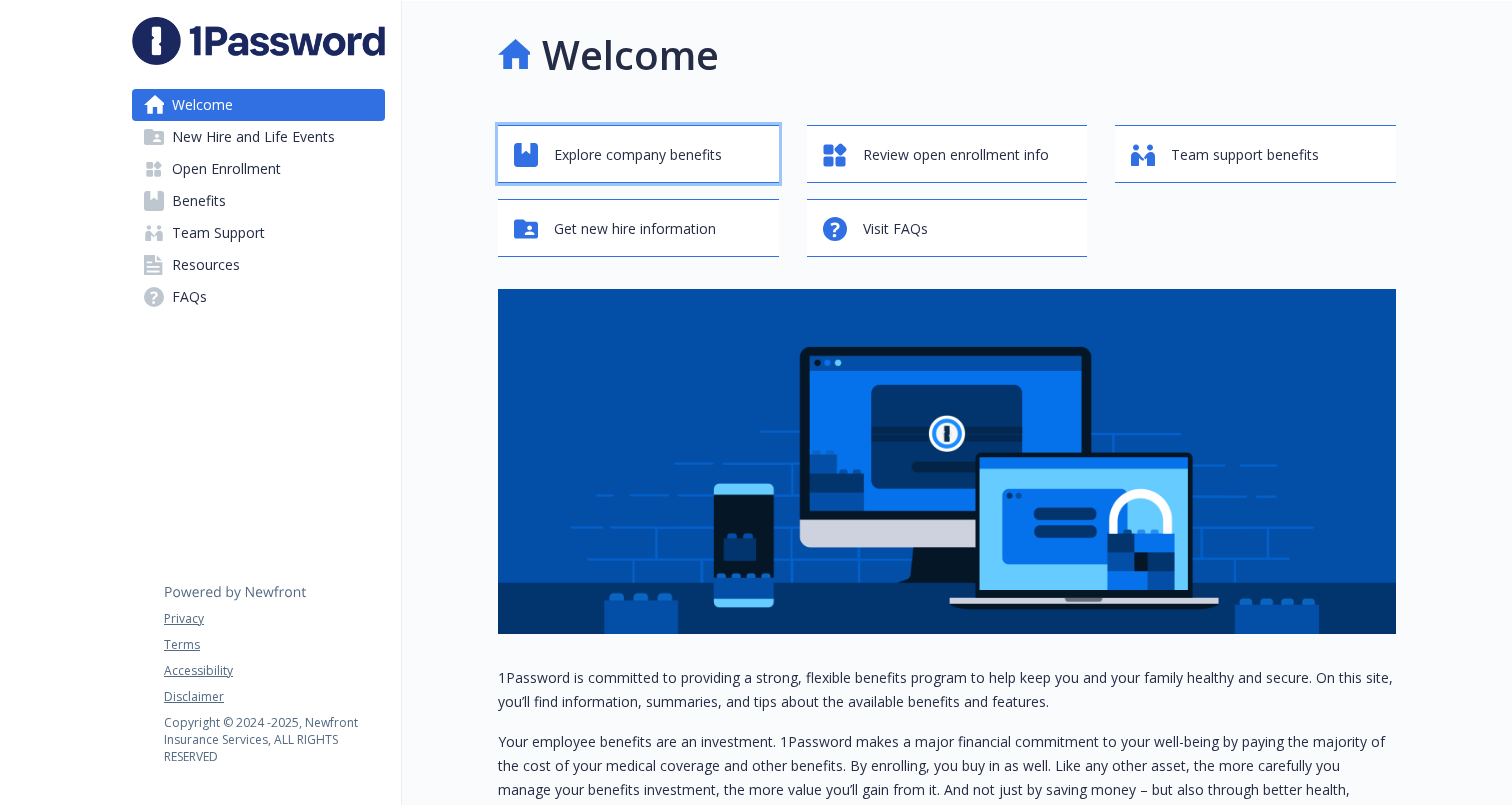 click on "Explore company benefits" at bounding box center (638, 155) 